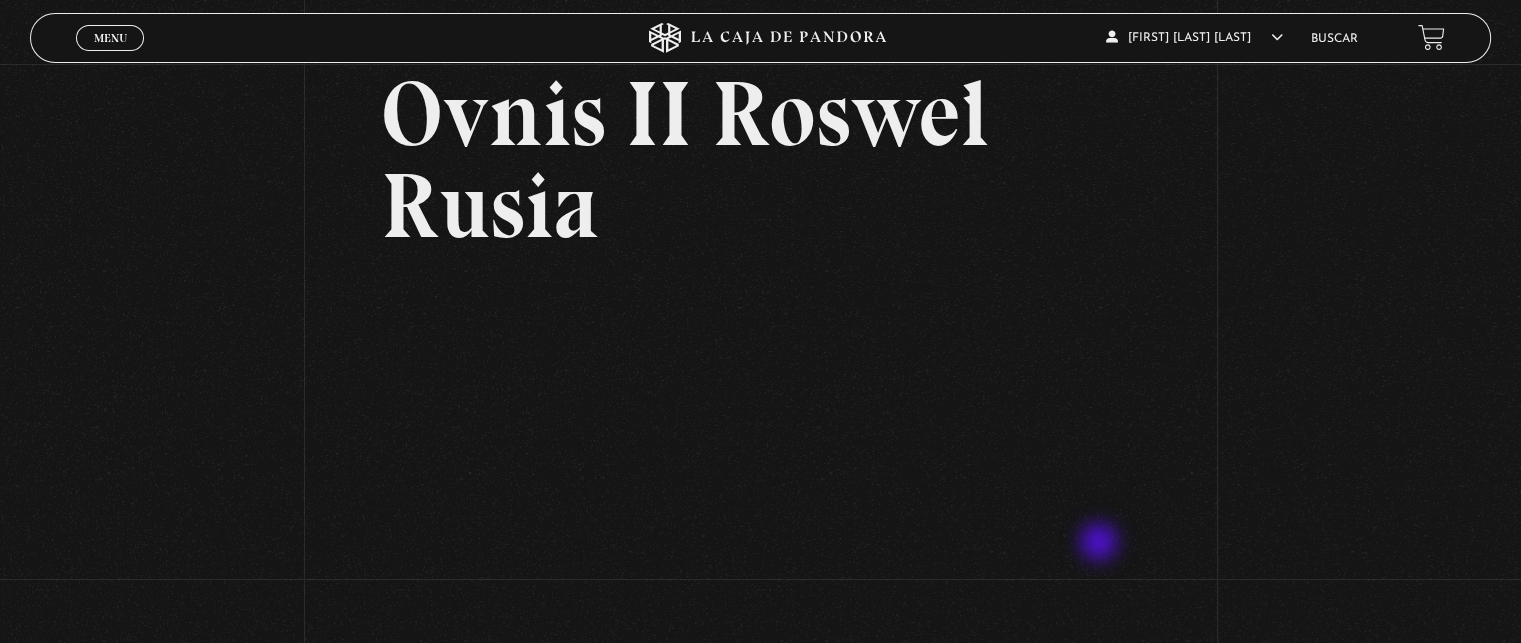 scroll, scrollTop: 0, scrollLeft: 0, axis: both 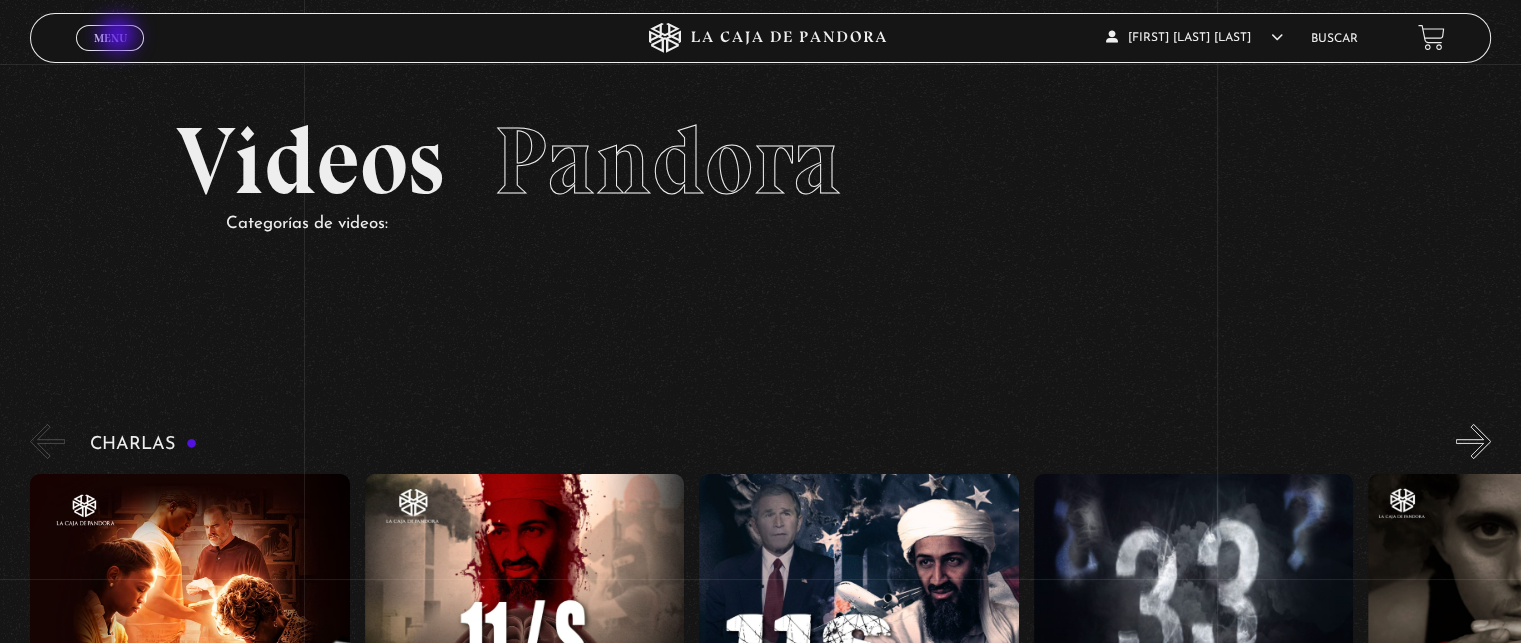 click on "Menu" at bounding box center [110, 38] 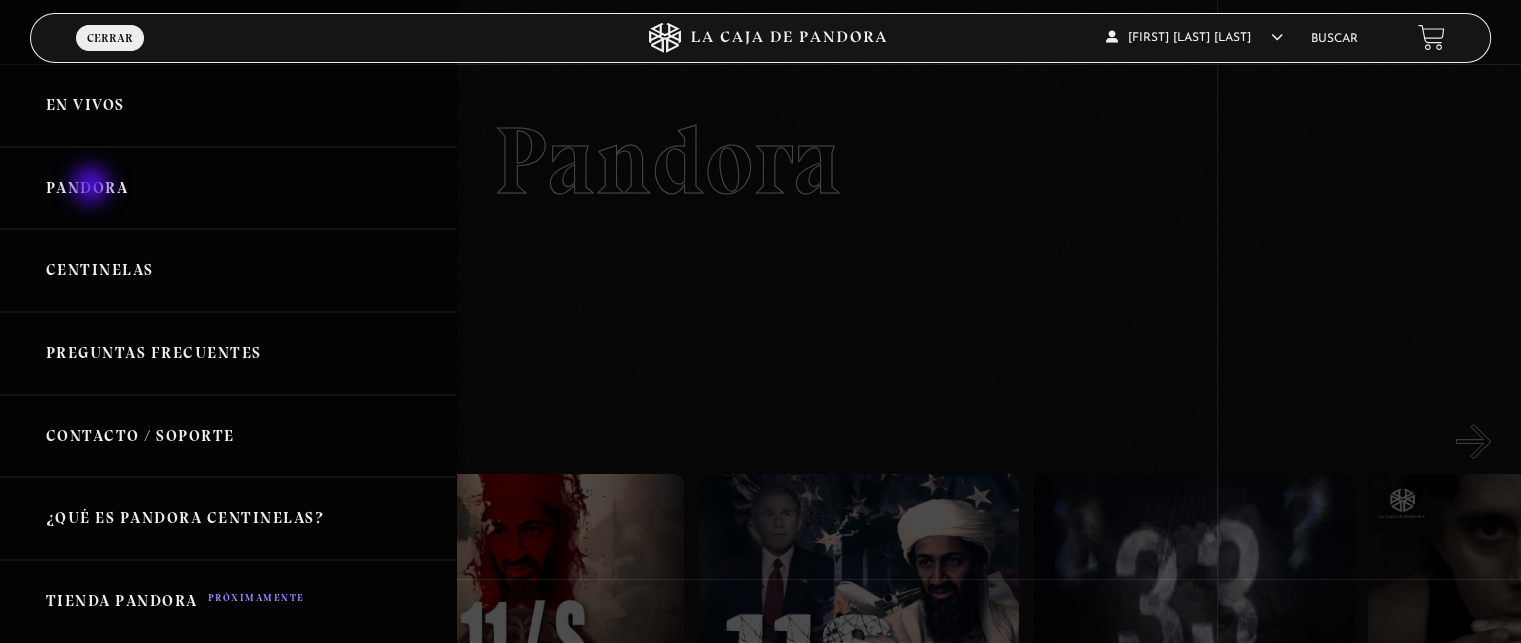click on "Pandora" at bounding box center [228, 188] 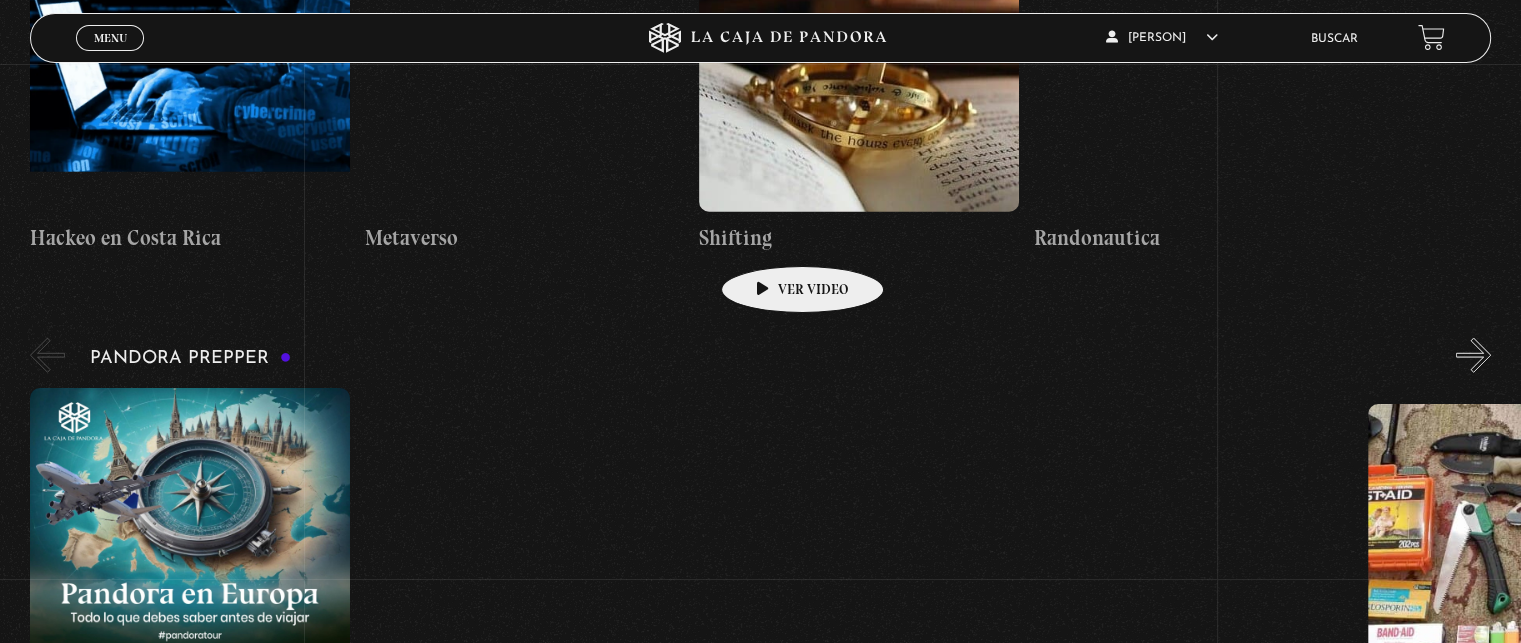 scroll, scrollTop: 5200, scrollLeft: 0, axis: vertical 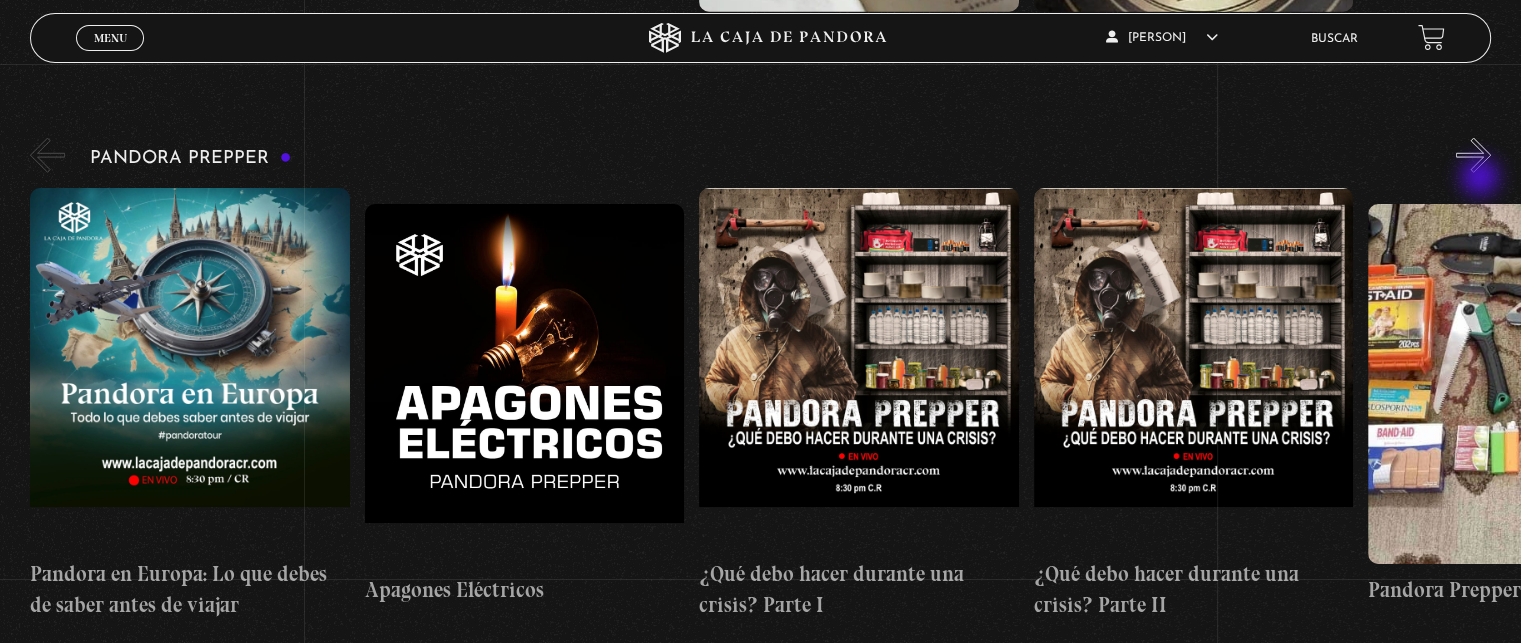 click on "»" at bounding box center [1473, 155] 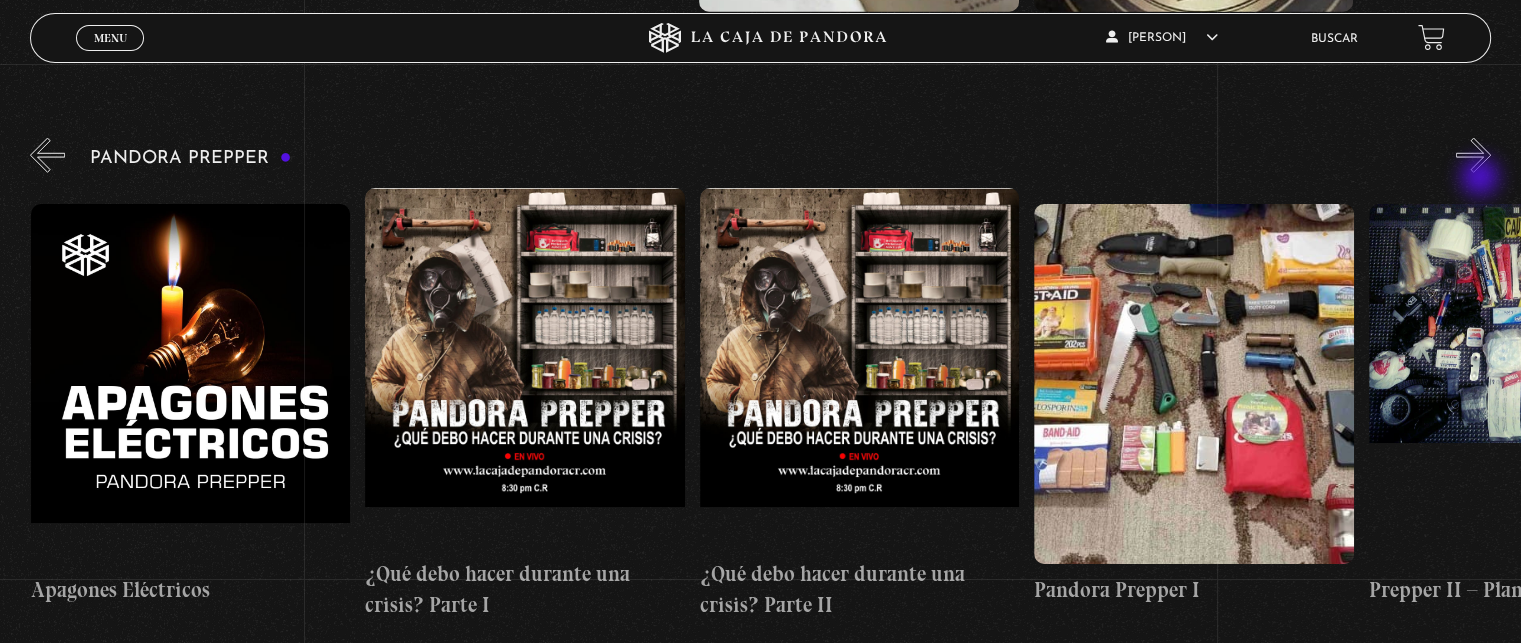 click on "»" at bounding box center (1473, 155) 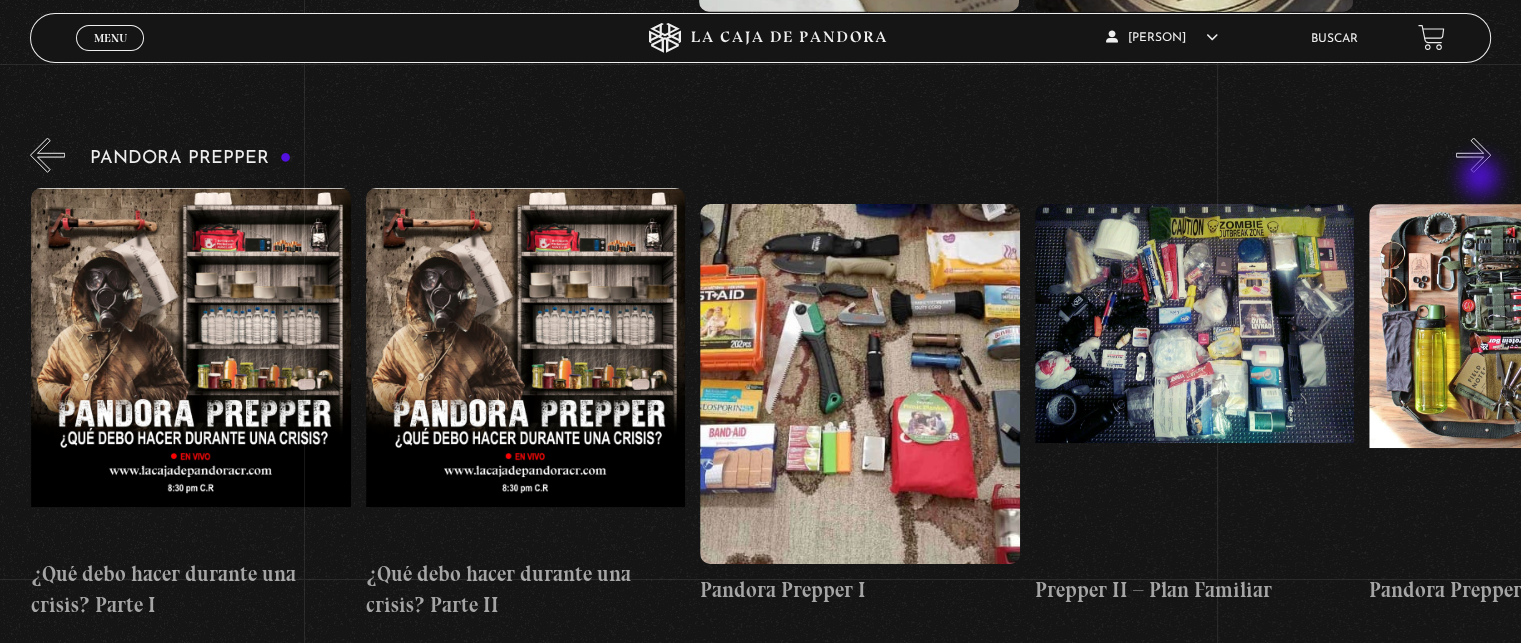 scroll, scrollTop: 0, scrollLeft: 668, axis: horizontal 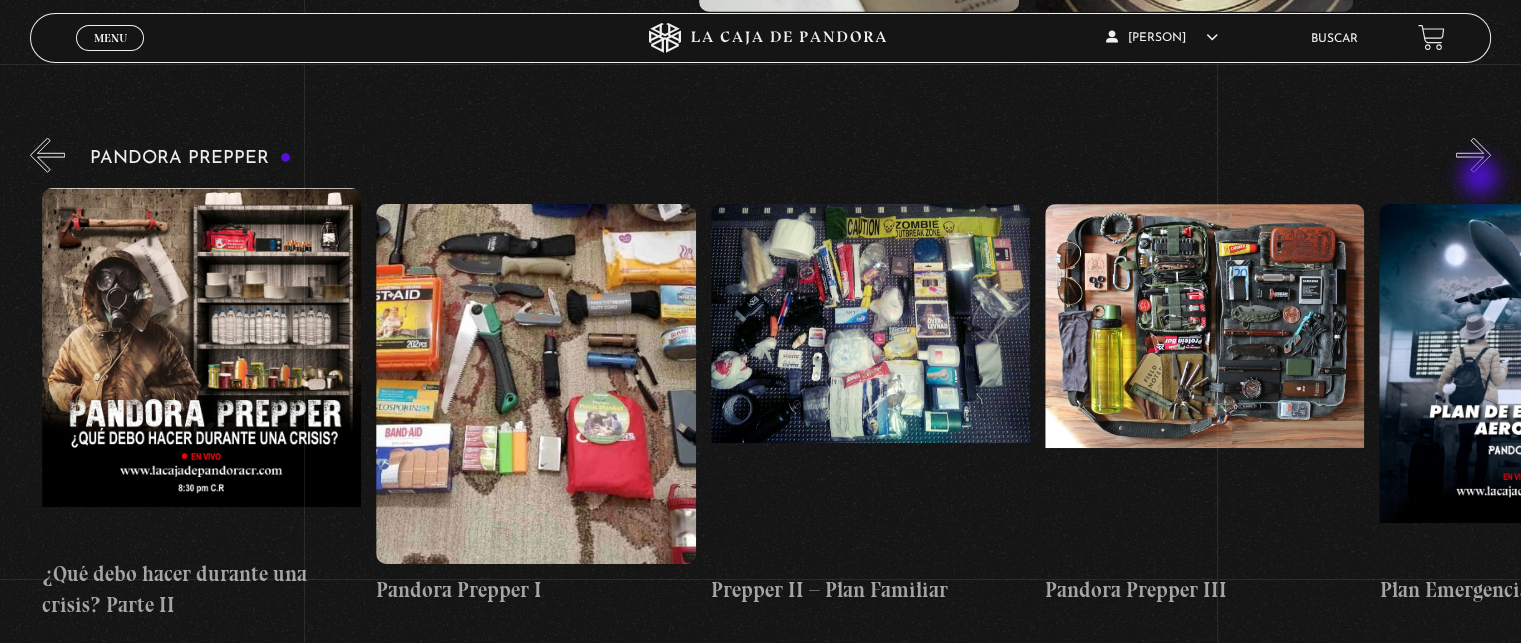 click on "»" at bounding box center (1473, 155) 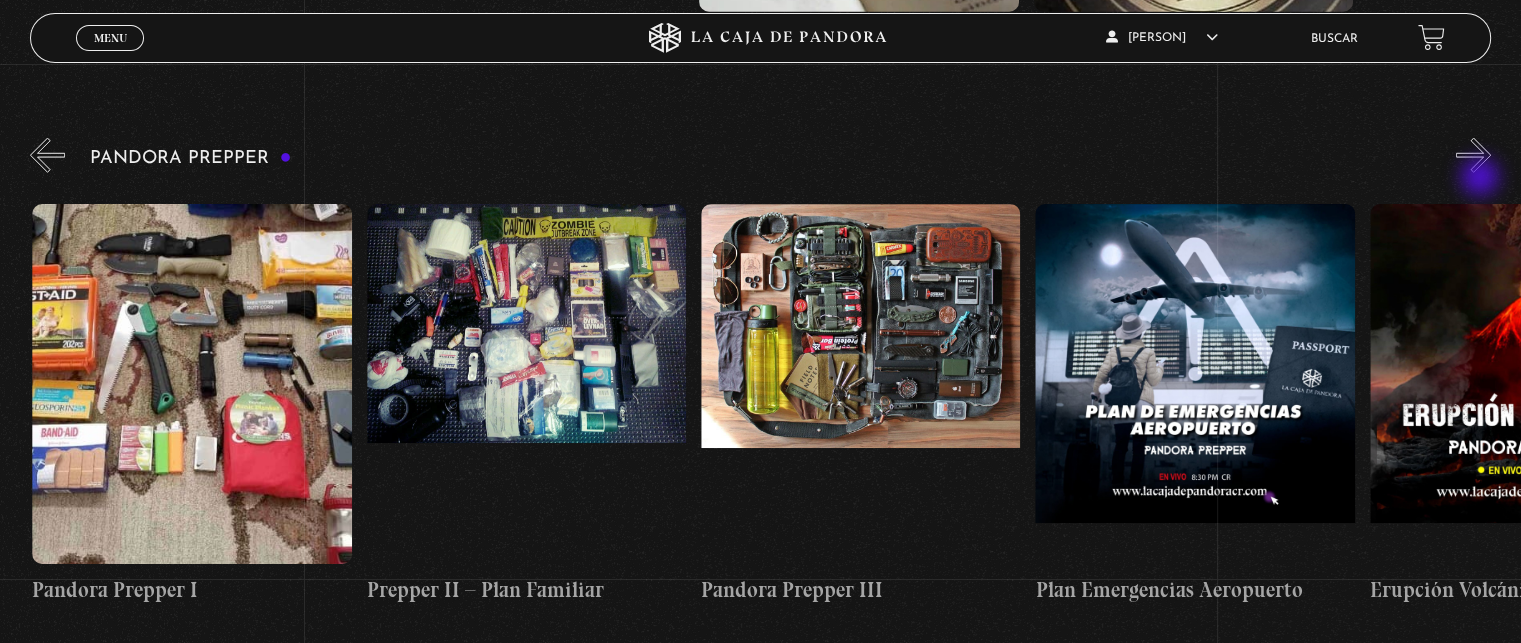 scroll, scrollTop: 0, scrollLeft: 1337, axis: horizontal 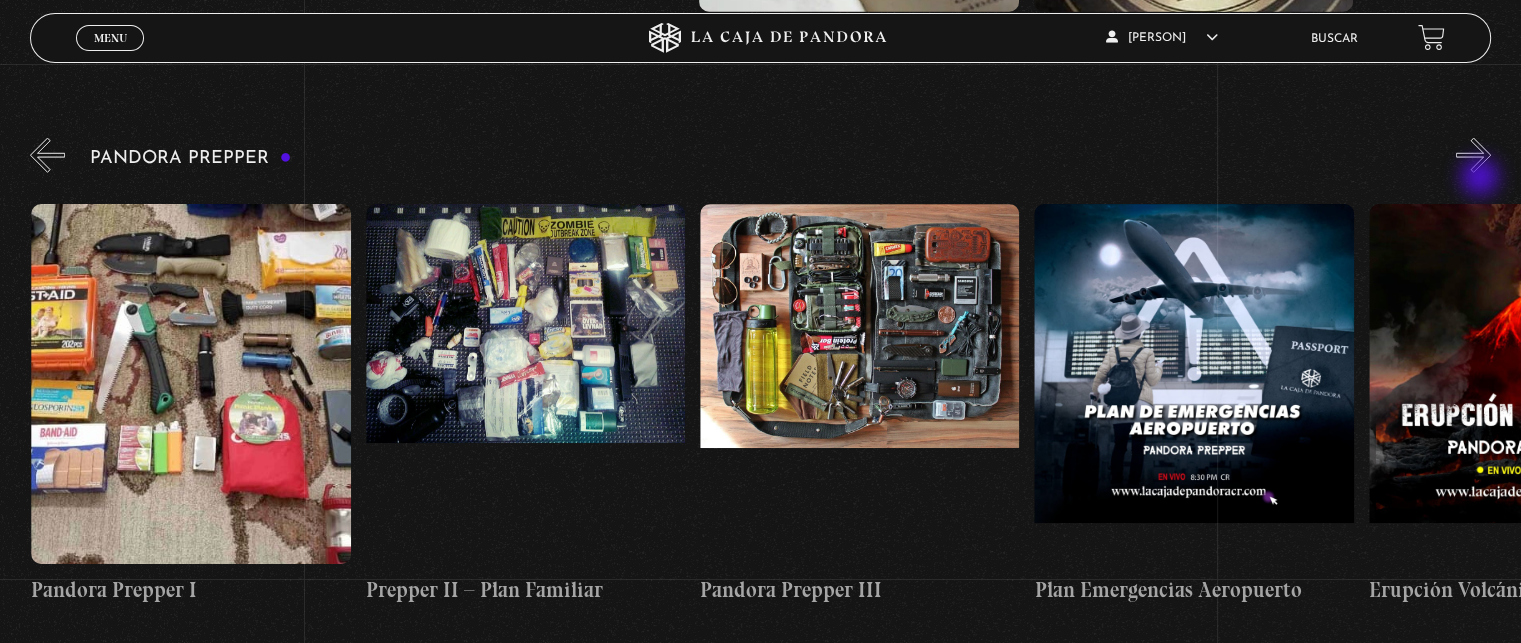 click on "»" at bounding box center (1473, 155) 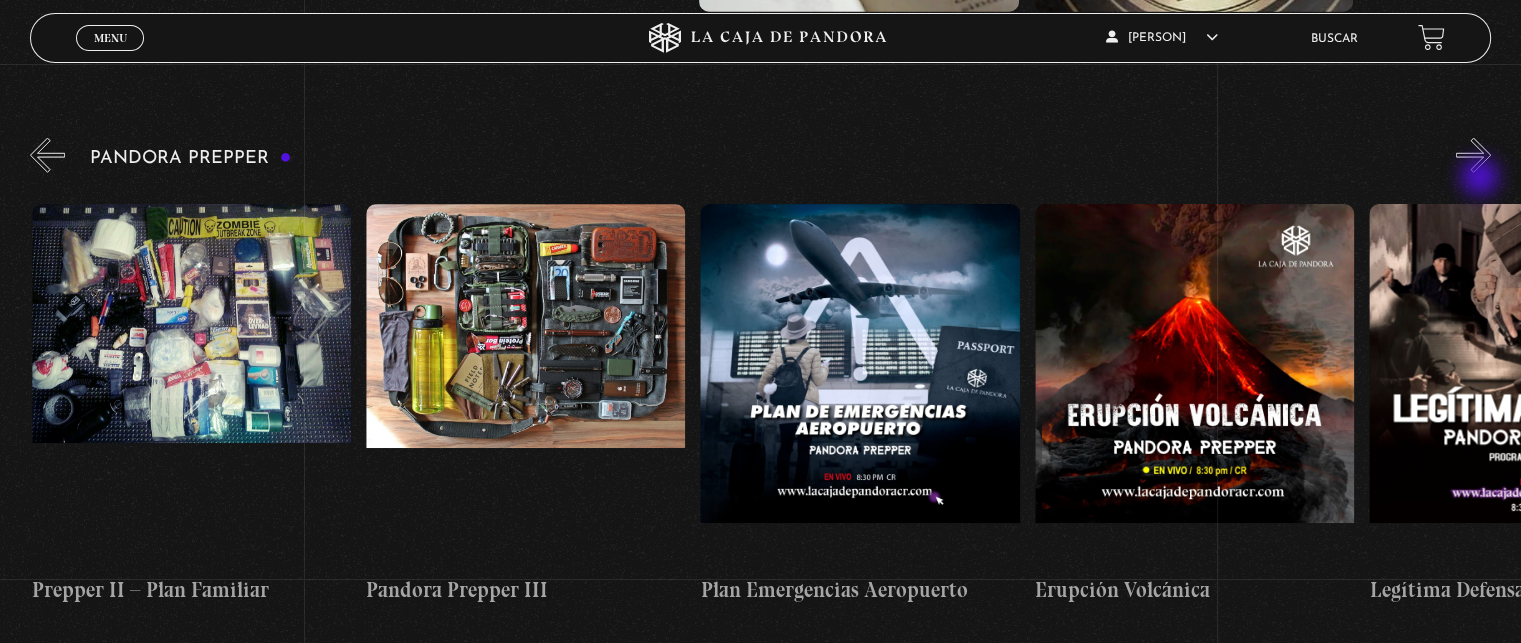 scroll, scrollTop: 0, scrollLeft: 1672, axis: horizontal 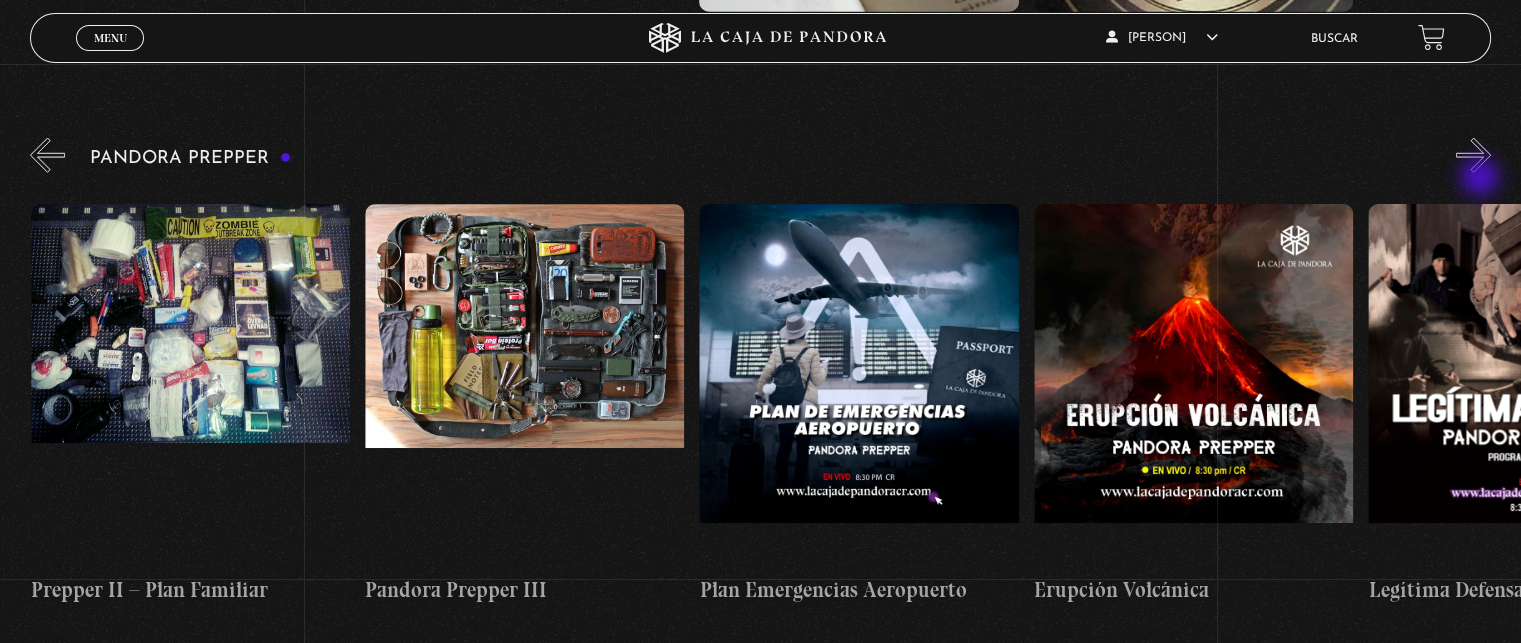 click on "»" at bounding box center (1473, 155) 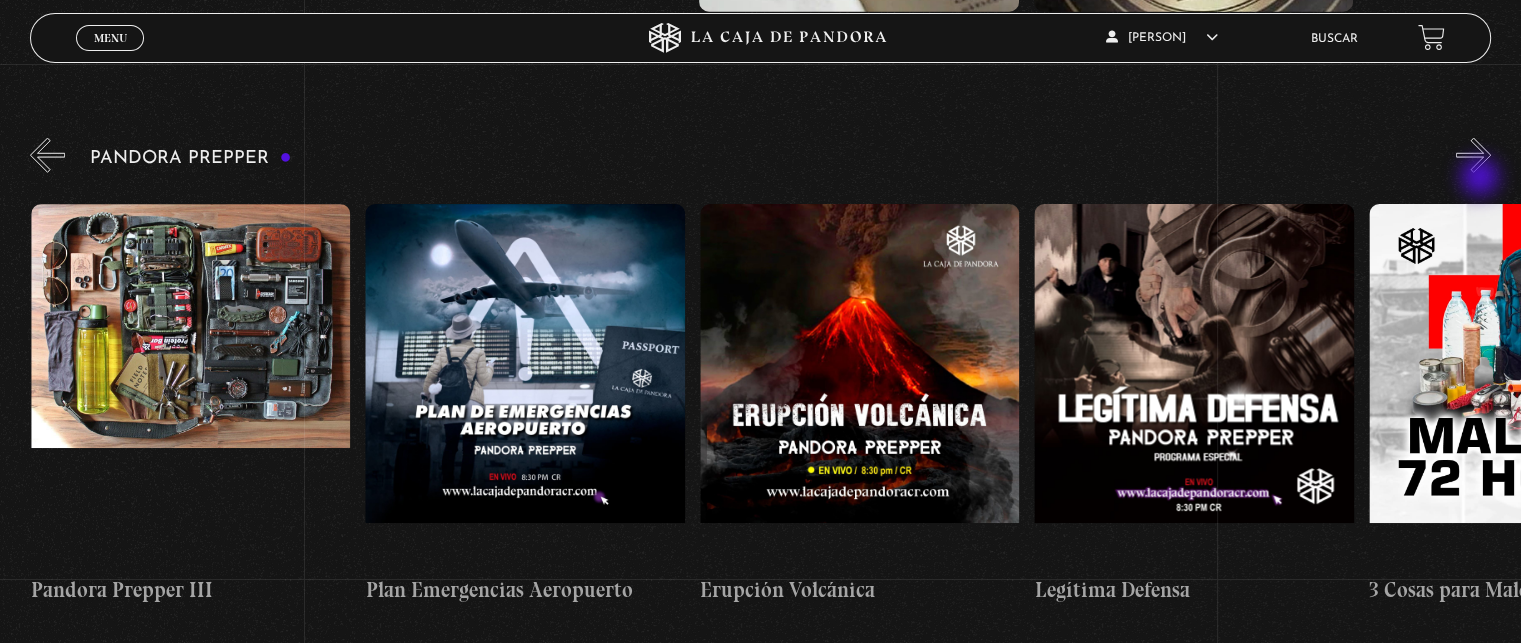 scroll, scrollTop: 0, scrollLeft: 2006, axis: horizontal 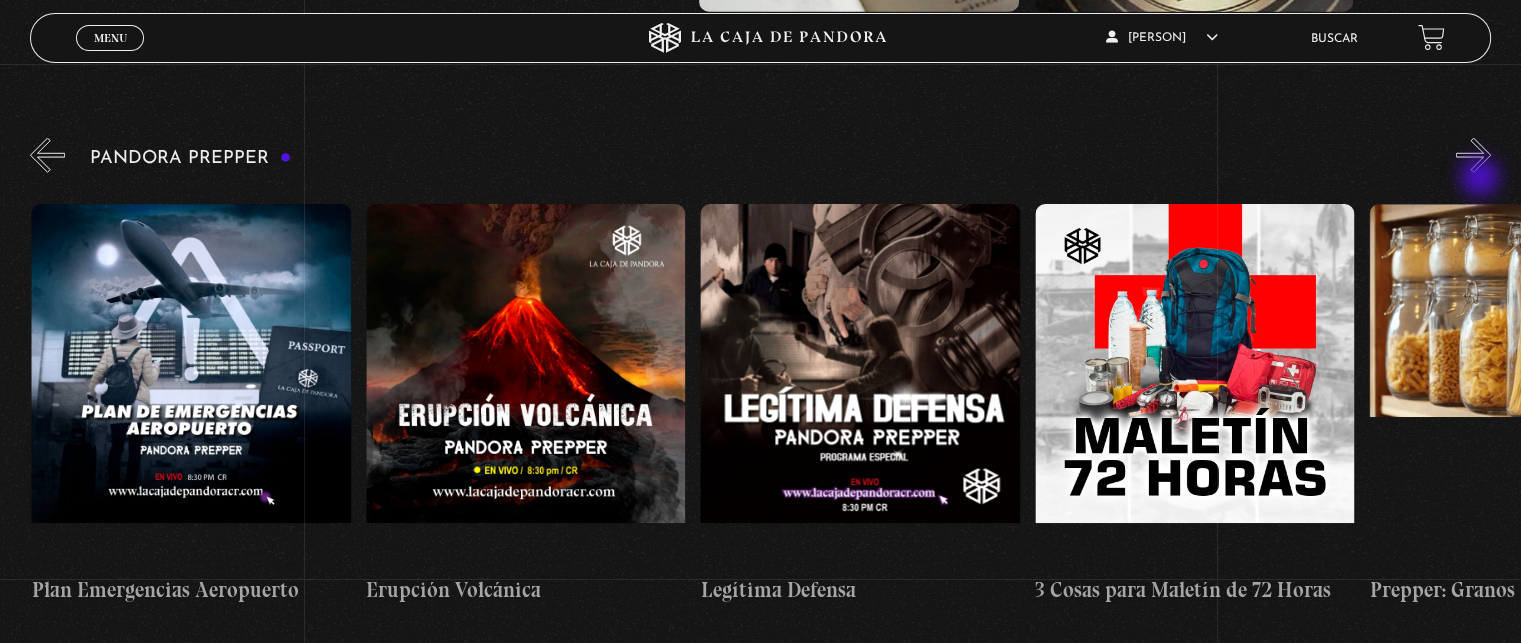 click on "»" at bounding box center (1473, 155) 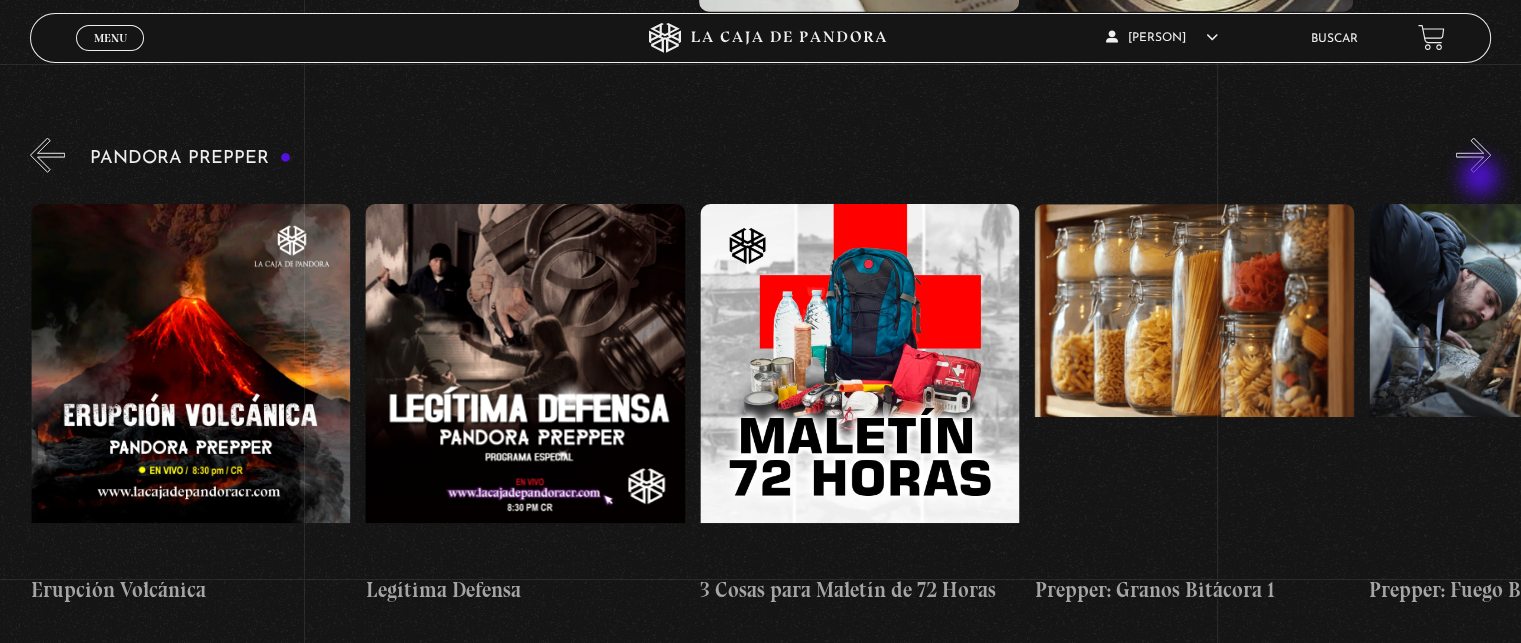click on "»" at bounding box center [1473, 155] 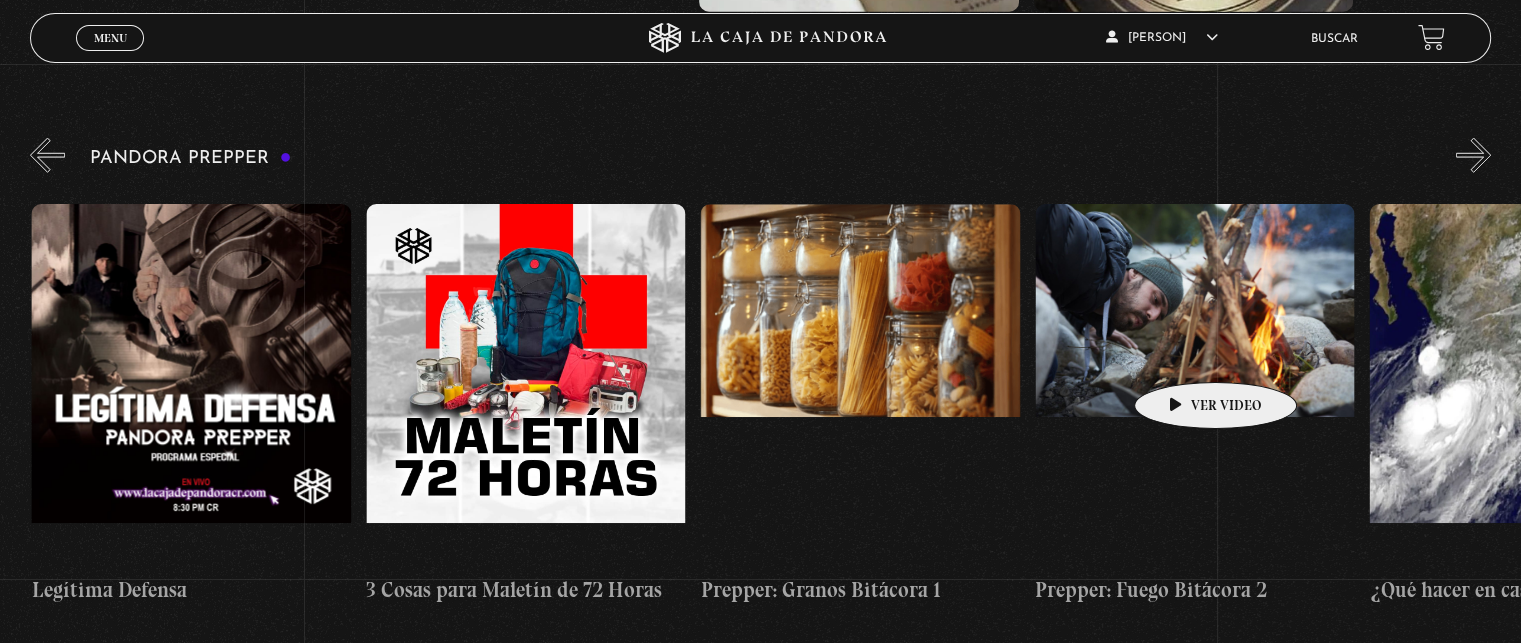 scroll, scrollTop: 0, scrollLeft: 3010, axis: horizontal 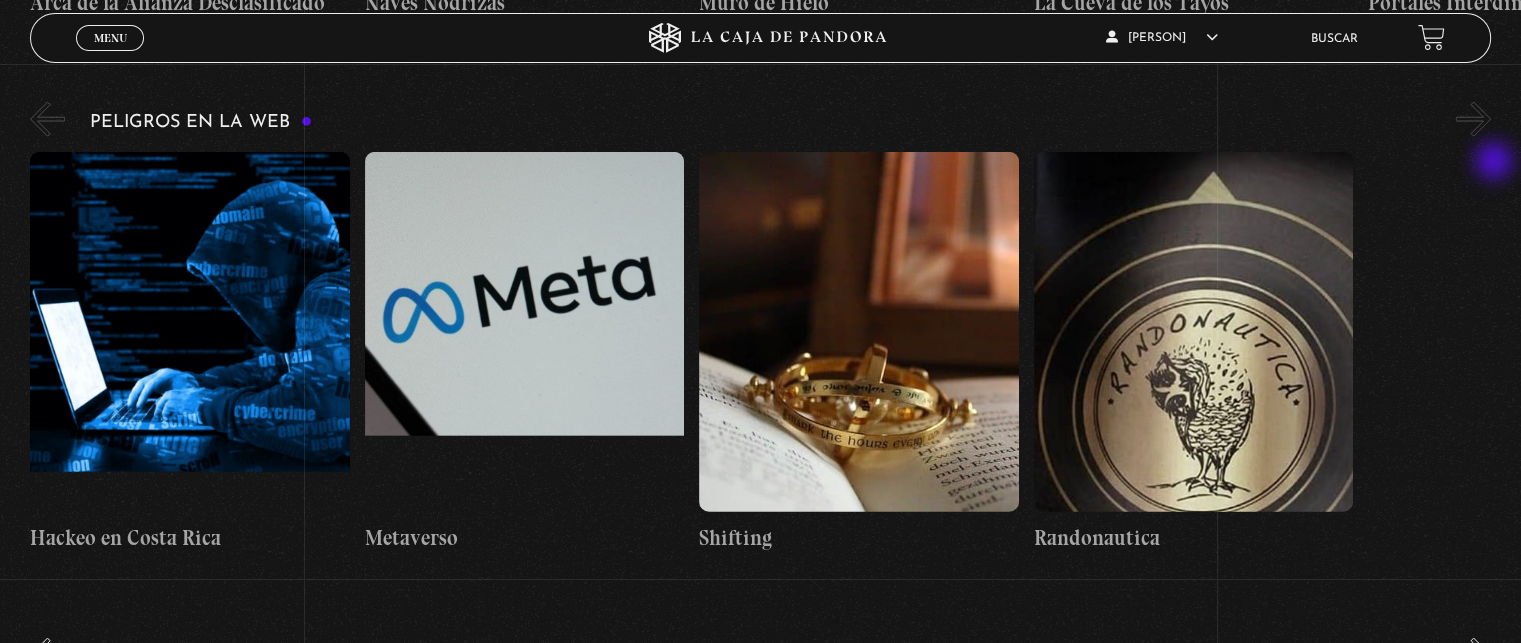 click on "»" at bounding box center [1473, 119] 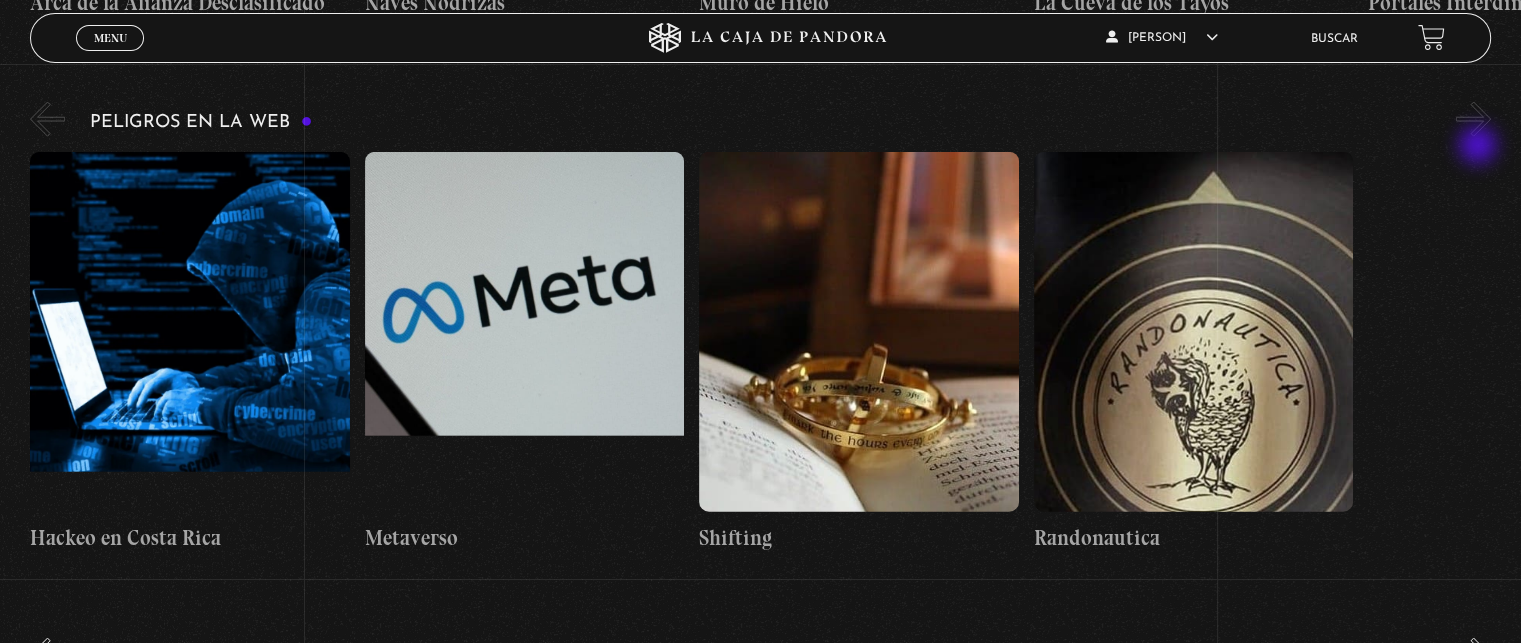 click on "»" at bounding box center (1473, 119) 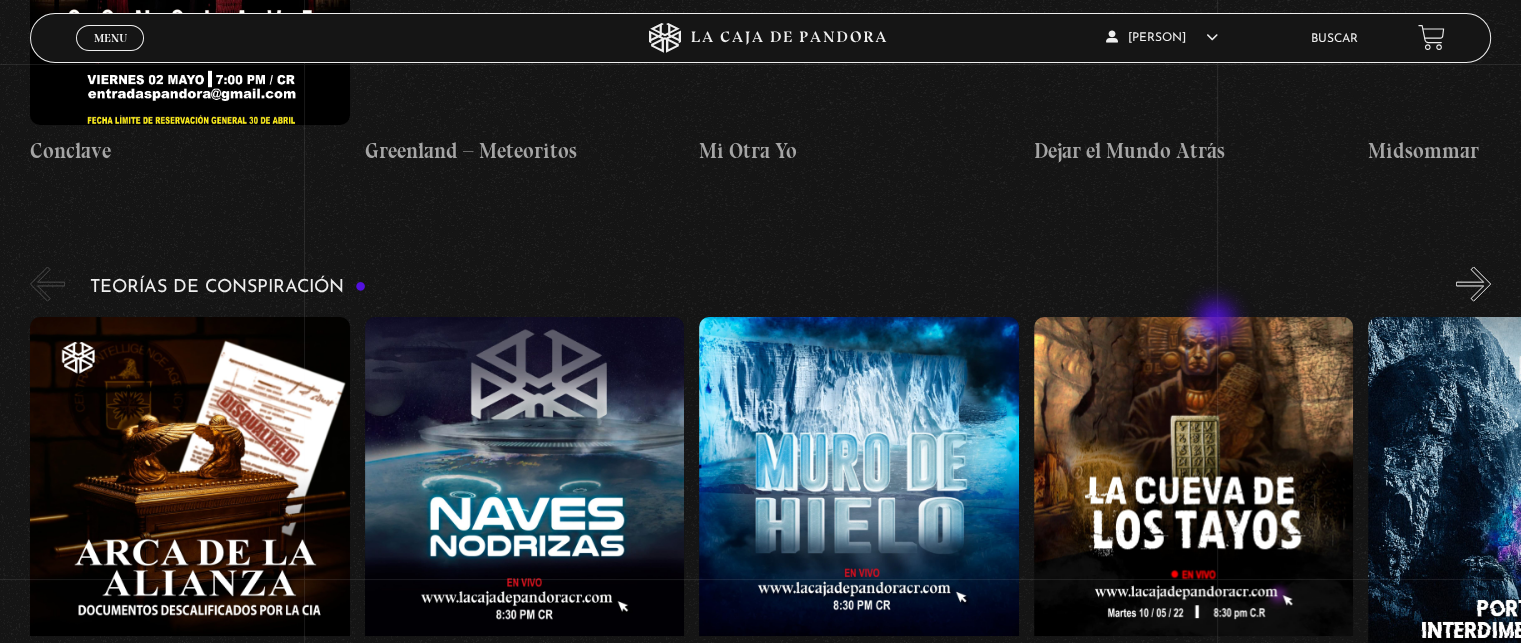 scroll, scrollTop: 4200, scrollLeft: 0, axis: vertical 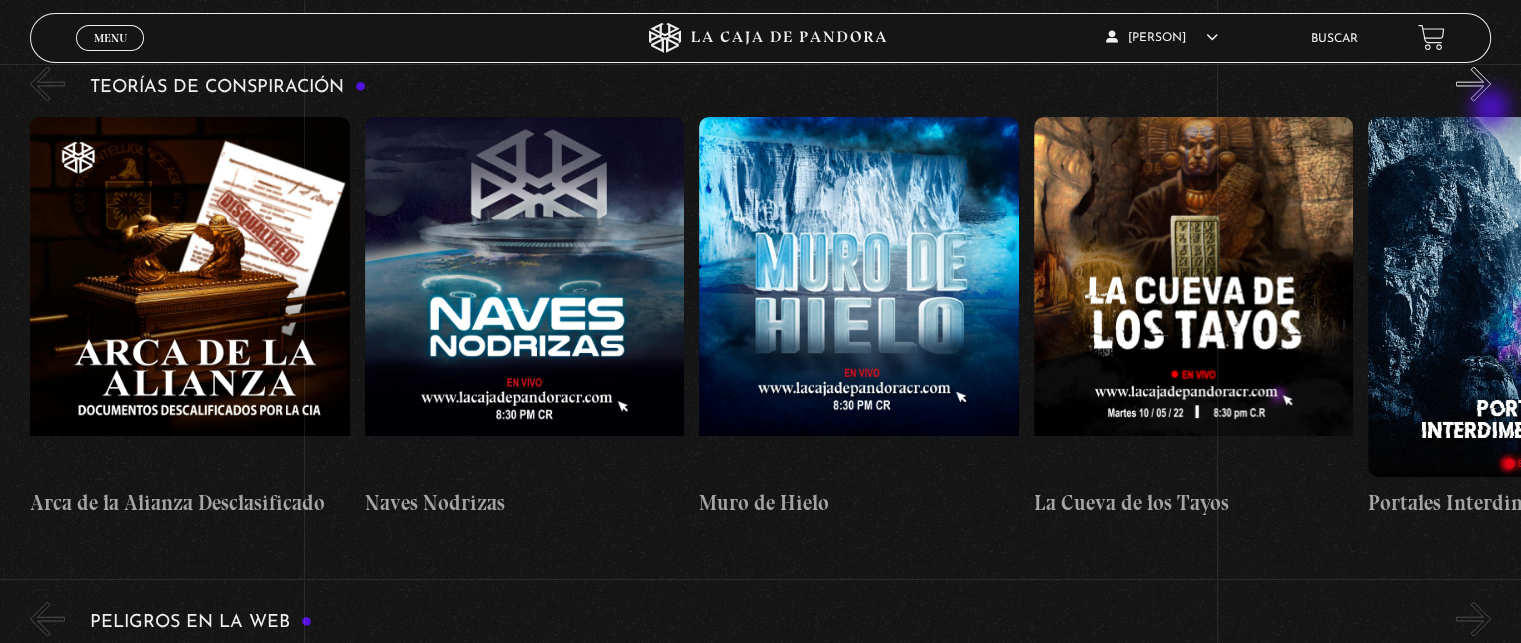 click on "»" at bounding box center (1473, 84) 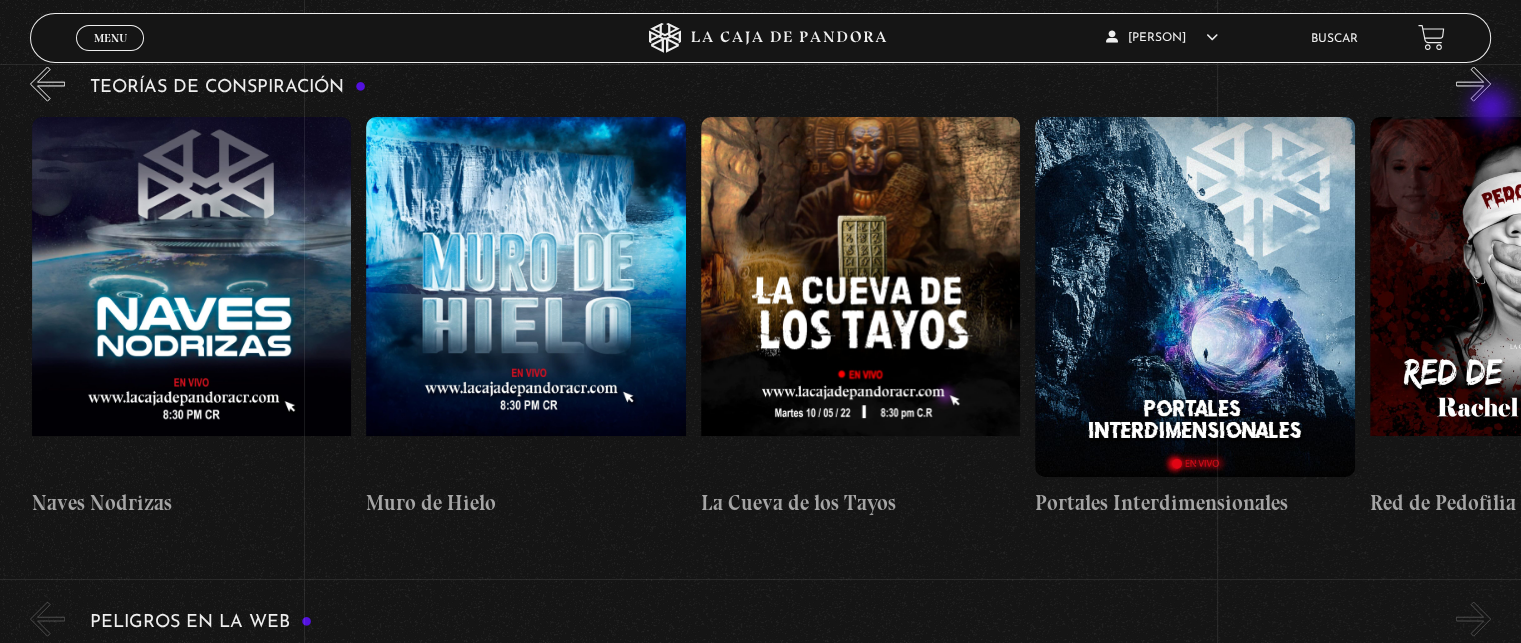 scroll, scrollTop: 0, scrollLeft: 334, axis: horizontal 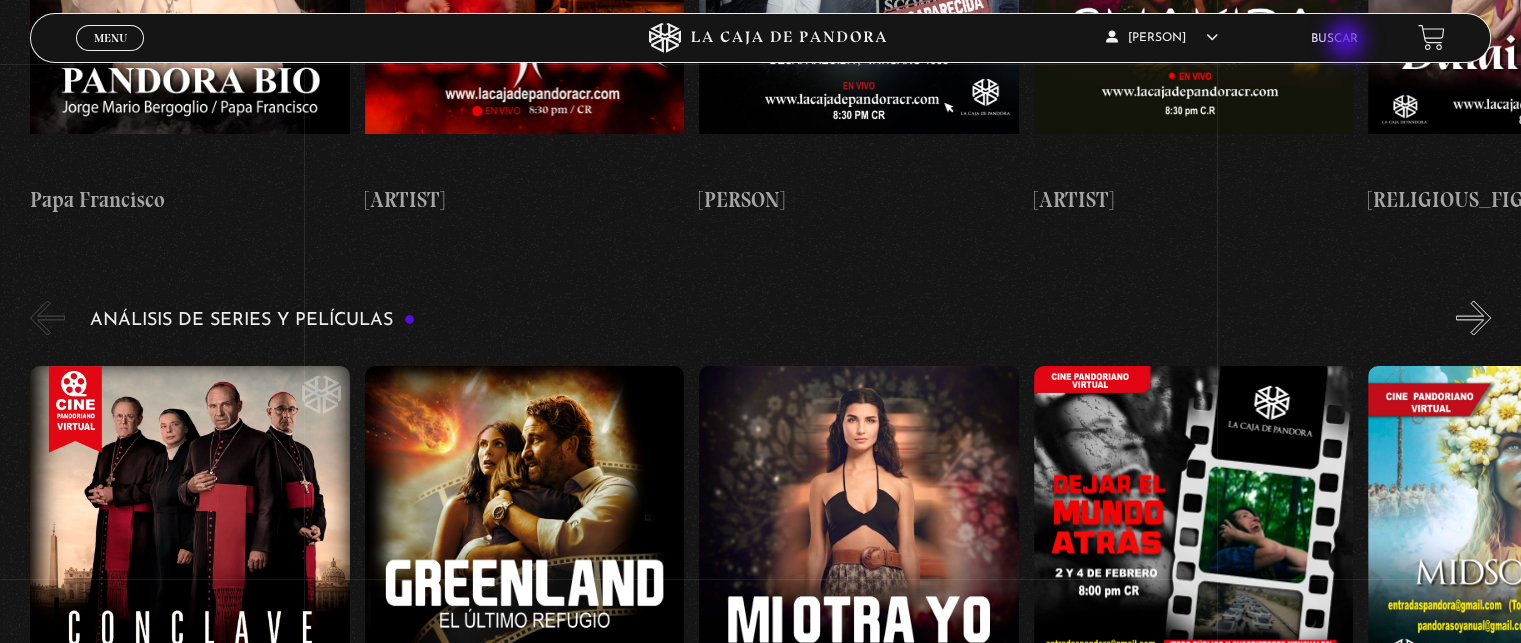 click on "Buscar" at bounding box center (1334, 39) 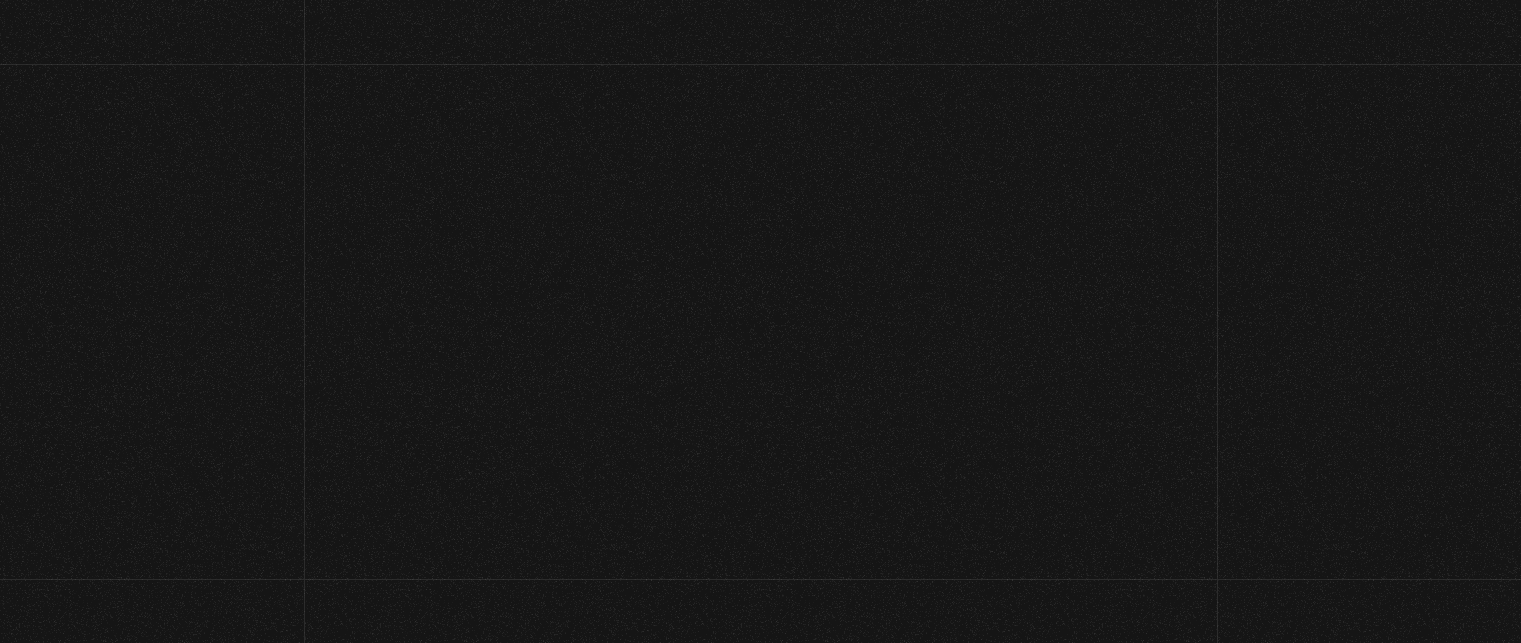 scroll, scrollTop: 0, scrollLeft: 0, axis: both 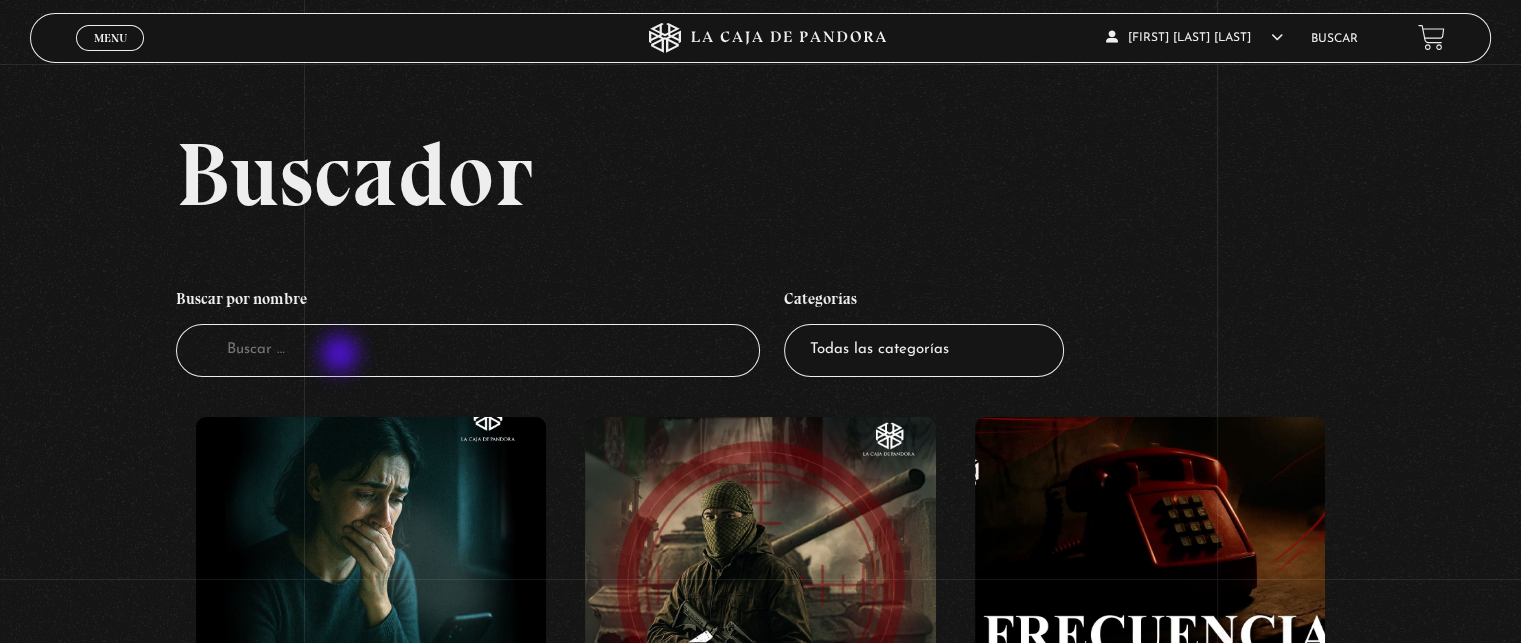 click on "Buscador" at bounding box center [468, 350] 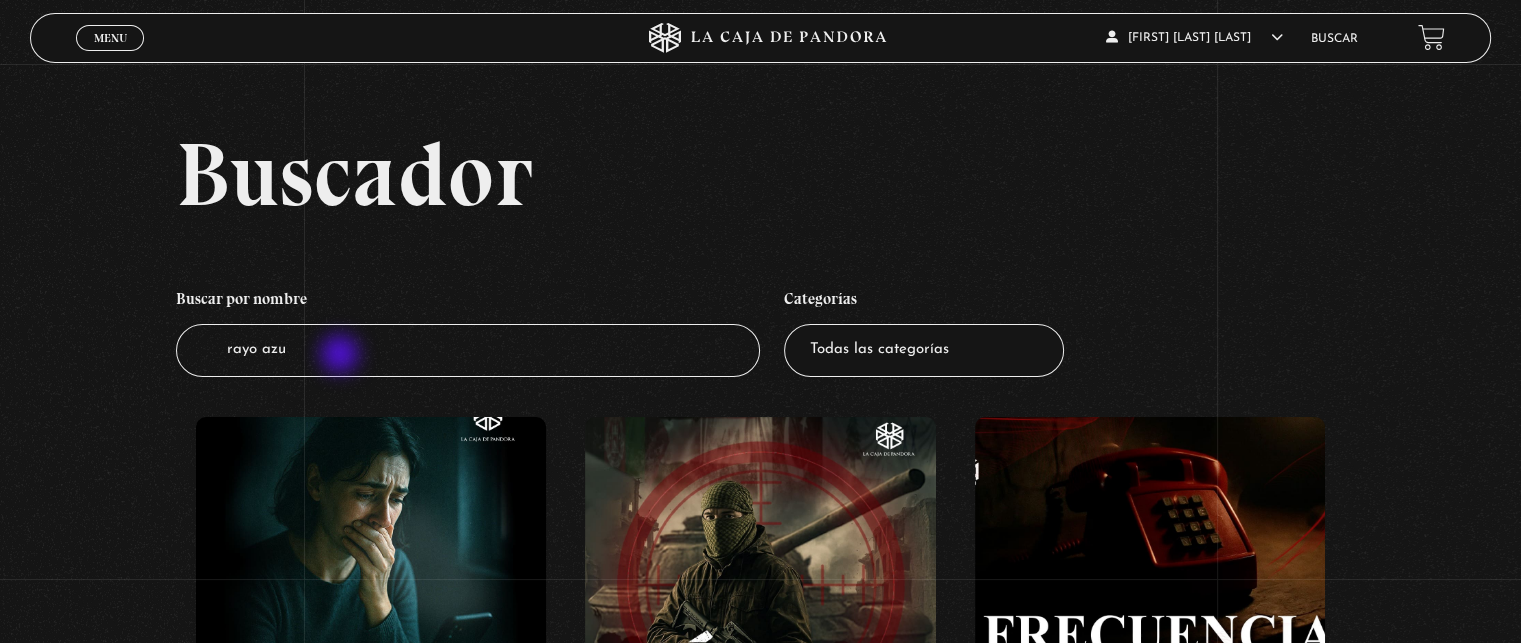 type on "rayo azul" 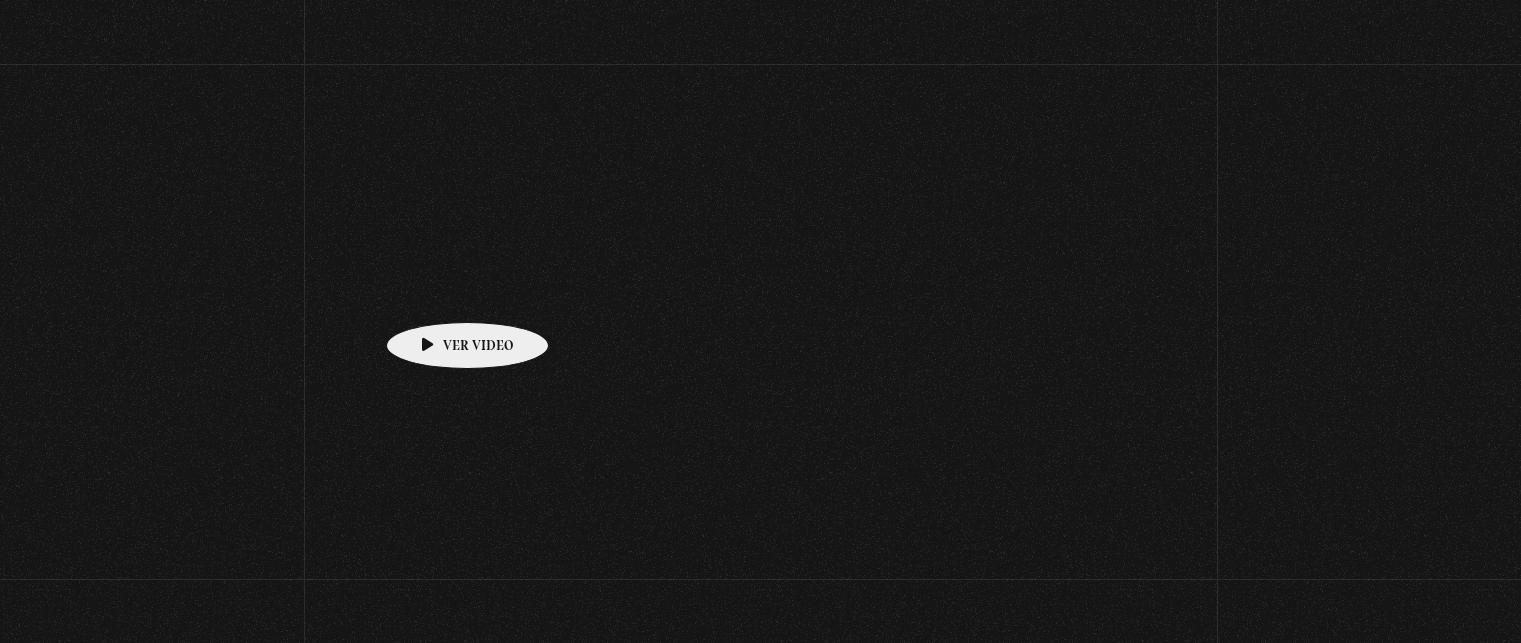 scroll, scrollTop: 300, scrollLeft: 0, axis: vertical 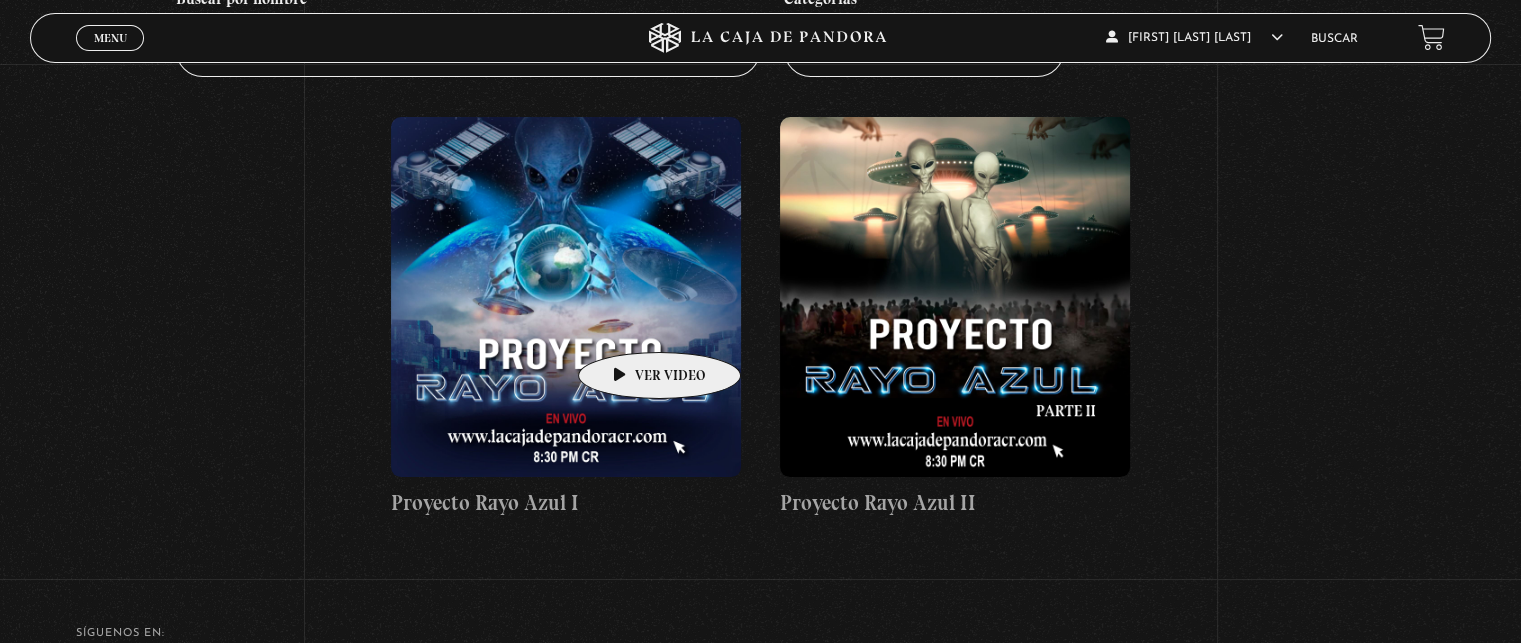 click at bounding box center (566, 297) 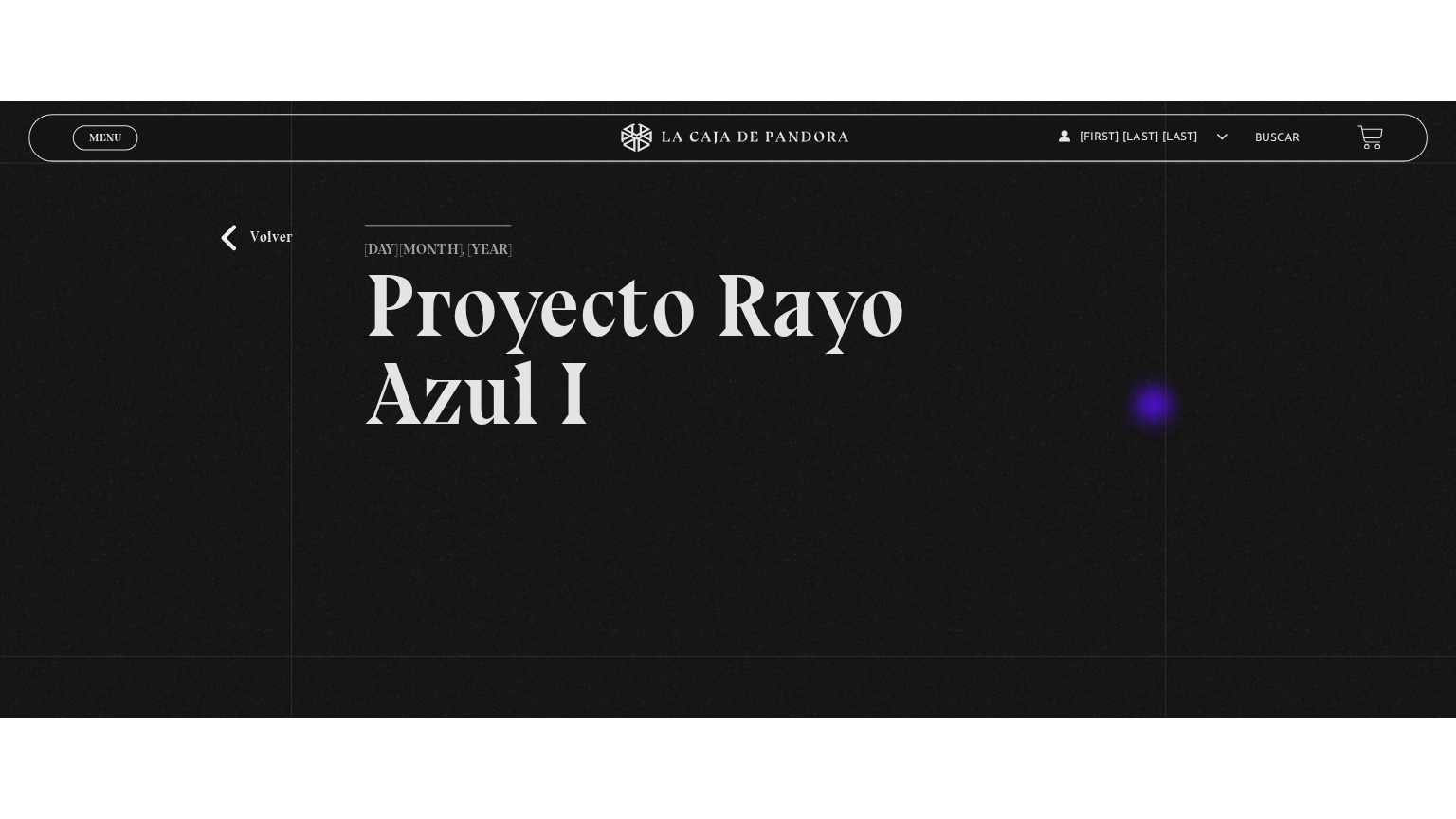 scroll, scrollTop: 284, scrollLeft: 0, axis: vertical 